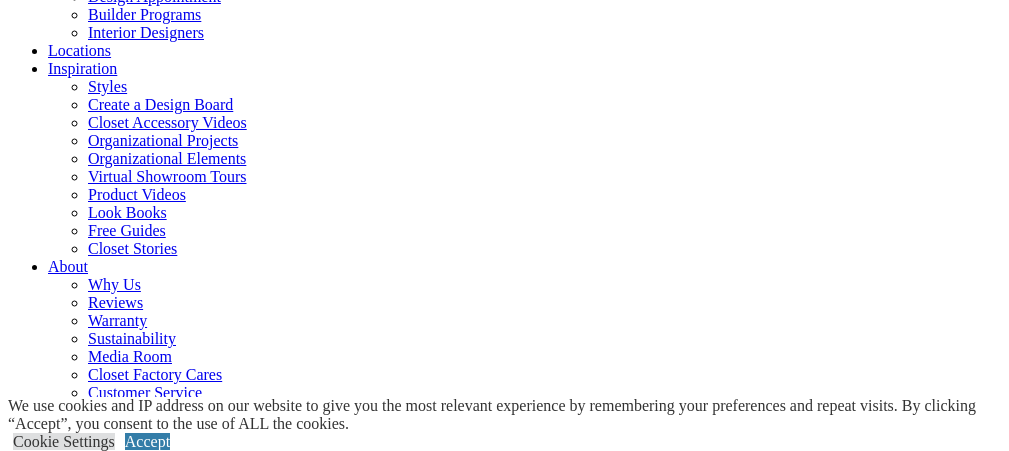 scroll, scrollTop: 320, scrollLeft: 0, axis: vertical 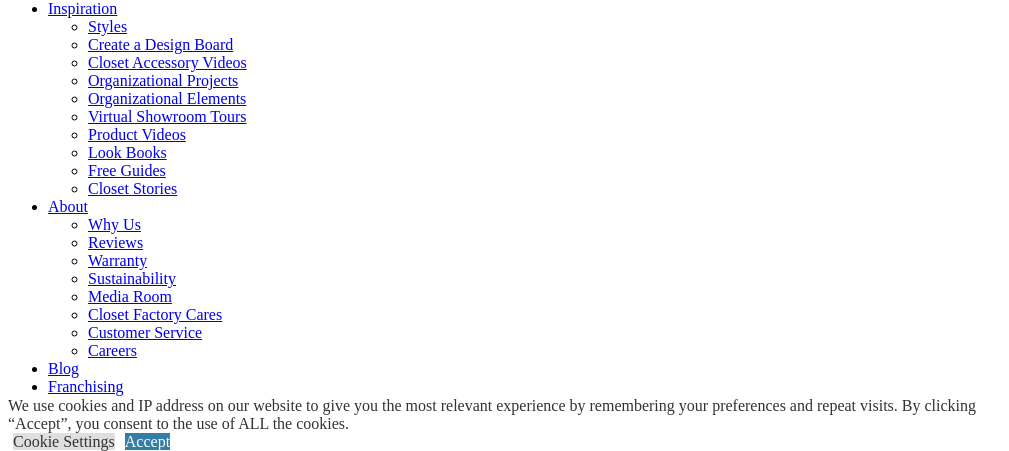 click on "Closet Organizers" at bounding box center [145, 490] 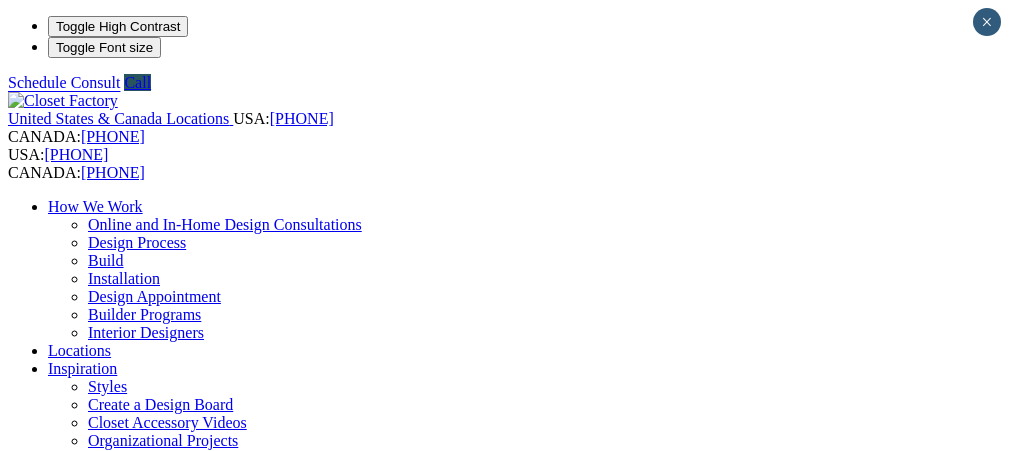 scroll, scrollTop: 0, scrollLeft: 0, axis: both 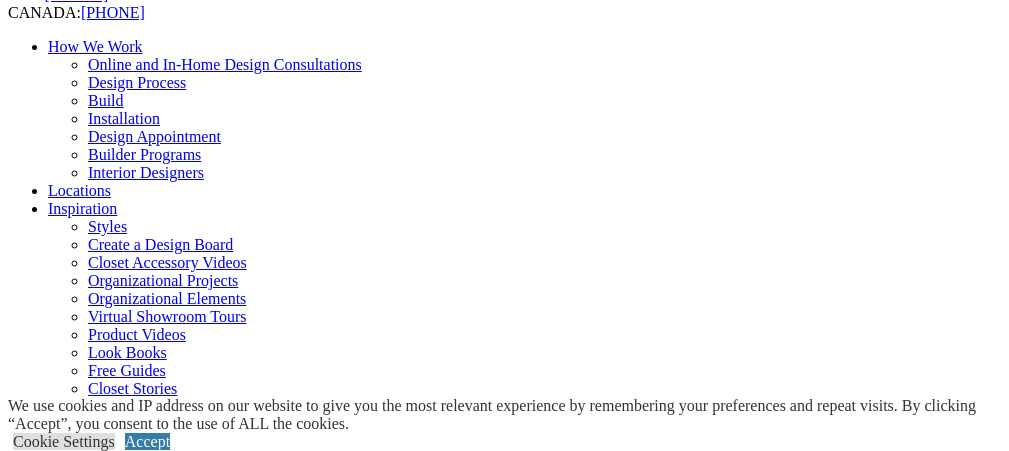 click on "Closet Organizers
There are many types of closet organizers available on the market these days. Going with custom ensures you get the maximum storage and a great organization system that is easy to maintain.
Free Design Appointment" at bounding box center [504, 1721] 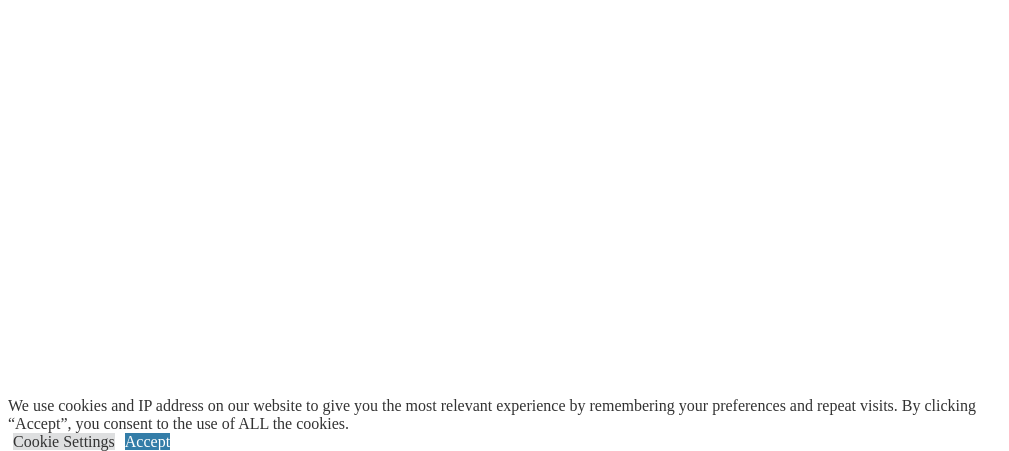 scroll, scrollTop: 2760, scrollLeft: 0, axis: vertical 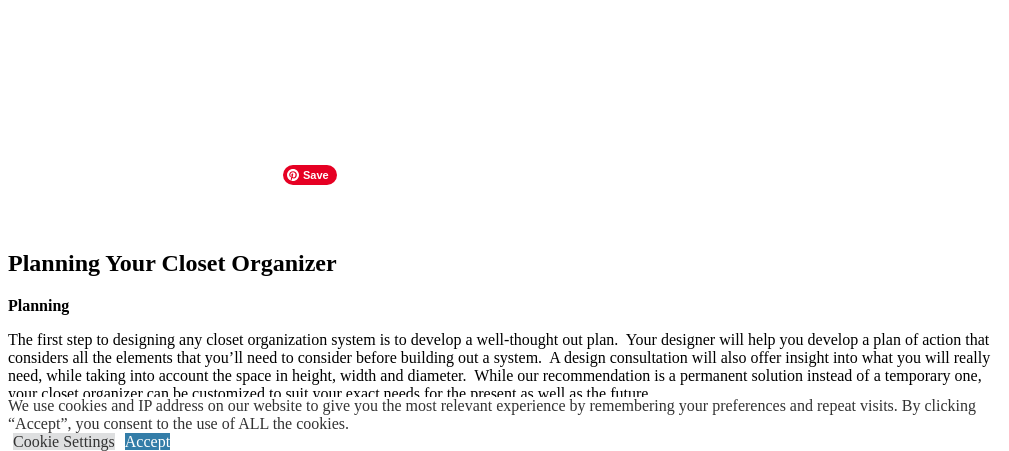 click at bounding box center [-1065, 2236] 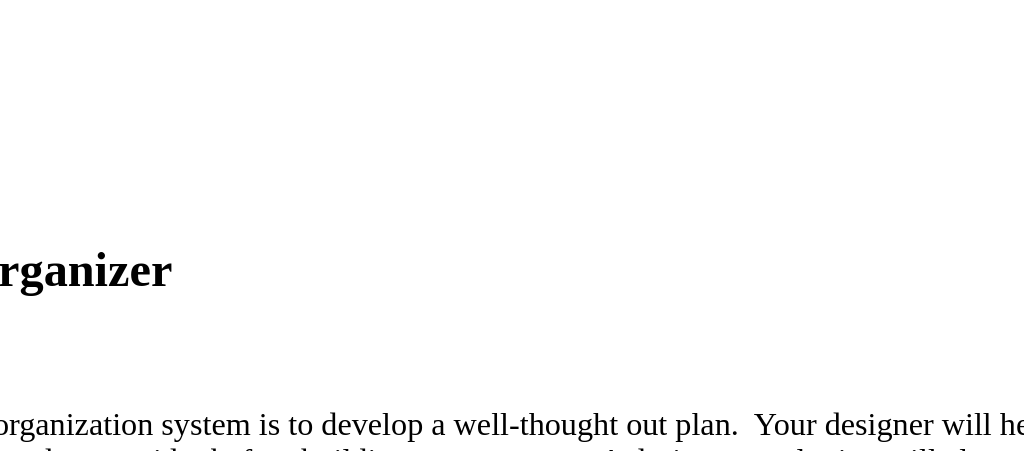 click at bounding box center (512, 11819) 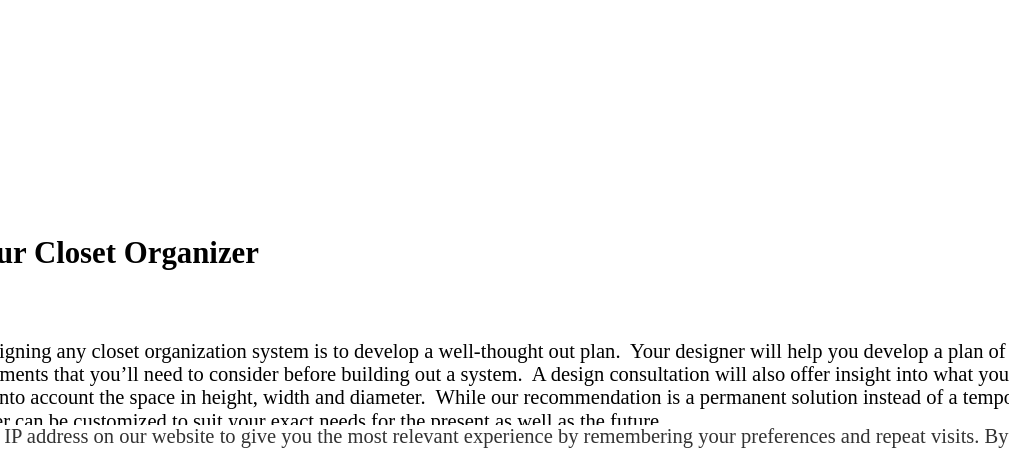 click on "prev next" at bounding box center (504, 1930) 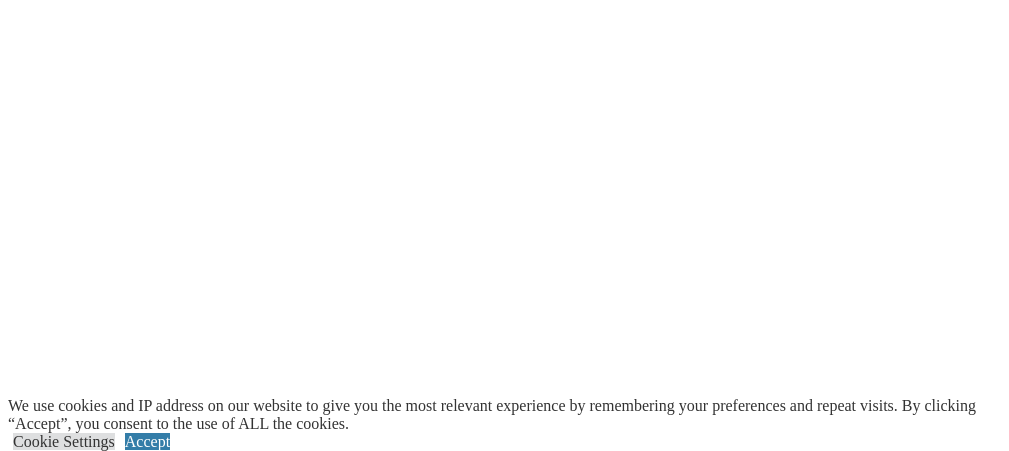 scroll, scrollTop: 3878, scrollLeft: 0, axis: vertical 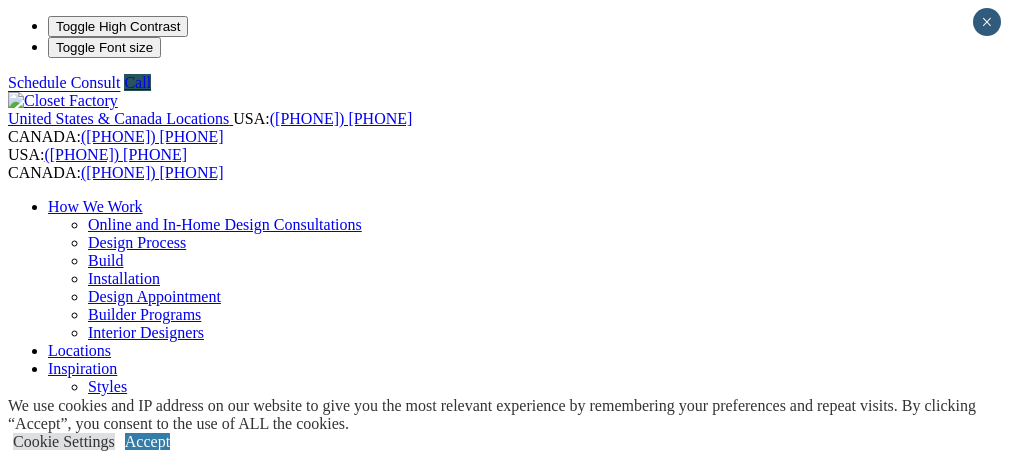 click on "United States & Canada Locations" at bounding box center (504, 1470) 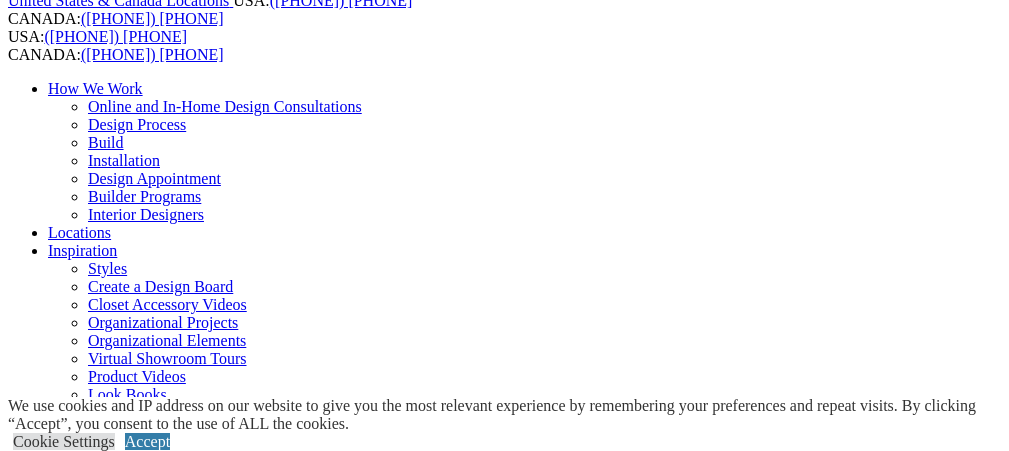 scroll, scrollTop: 120, scrollLeft: 0, axis: vertical 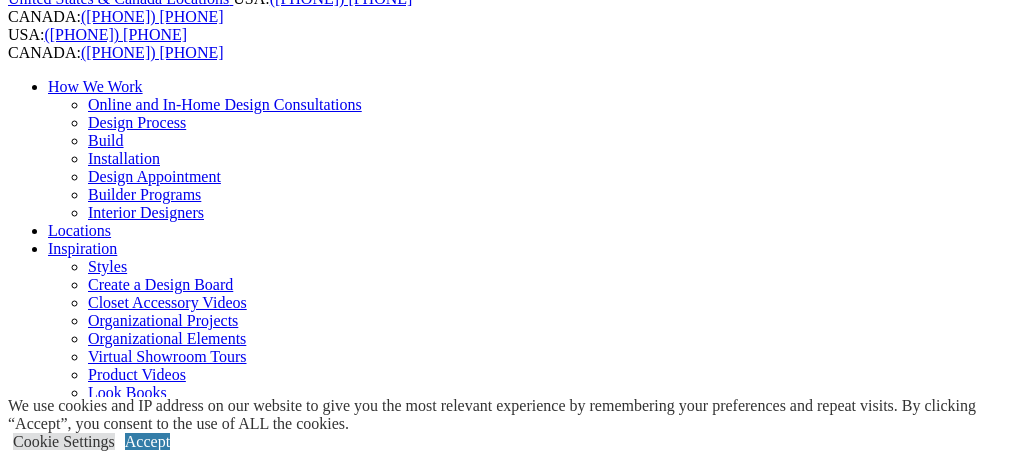 click at bounding box center [79, 1374] 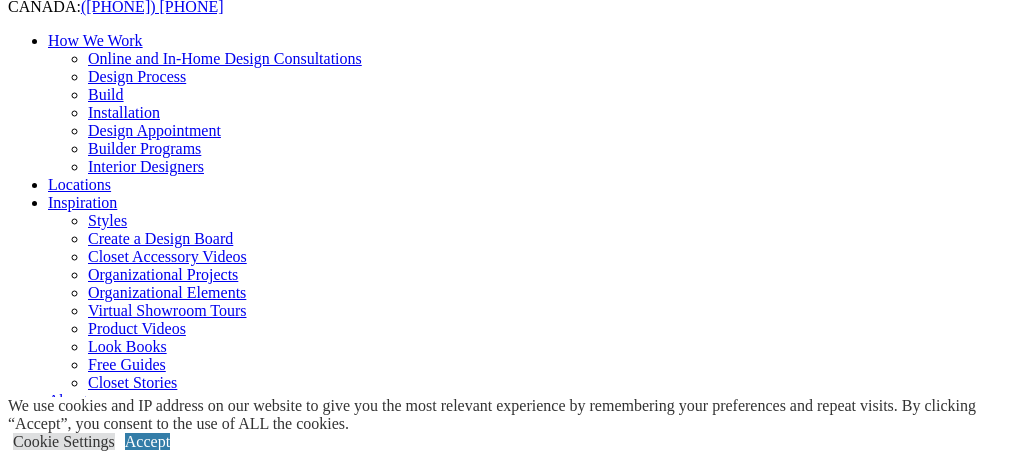 scroll, scrollTop: 200, scrollLeft: 0, axis: vertical 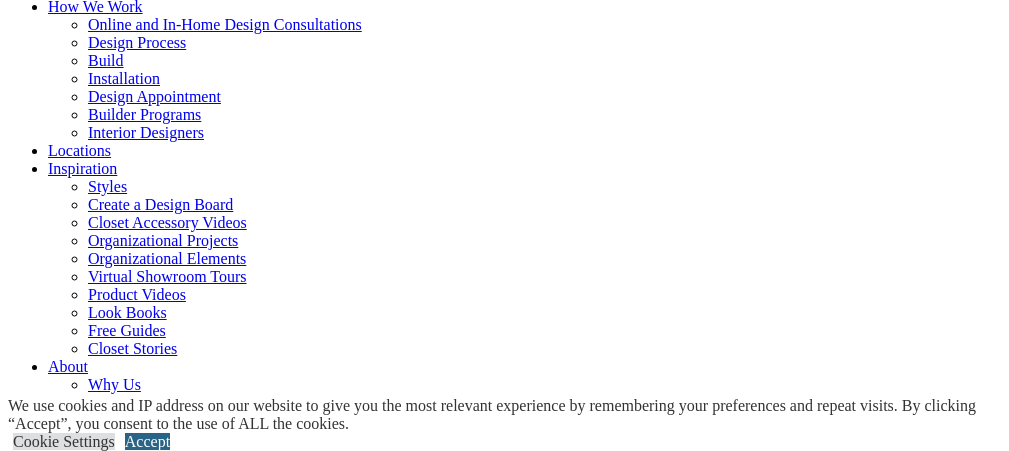 click on "Accept" at bounding box center [147, 441] 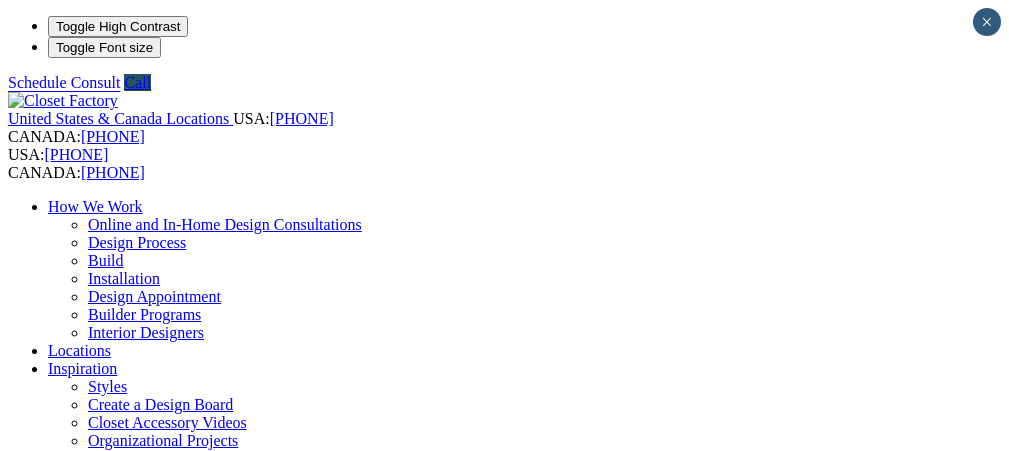scroll, scrollTop: 0, scrollLeft: 0, axis: both 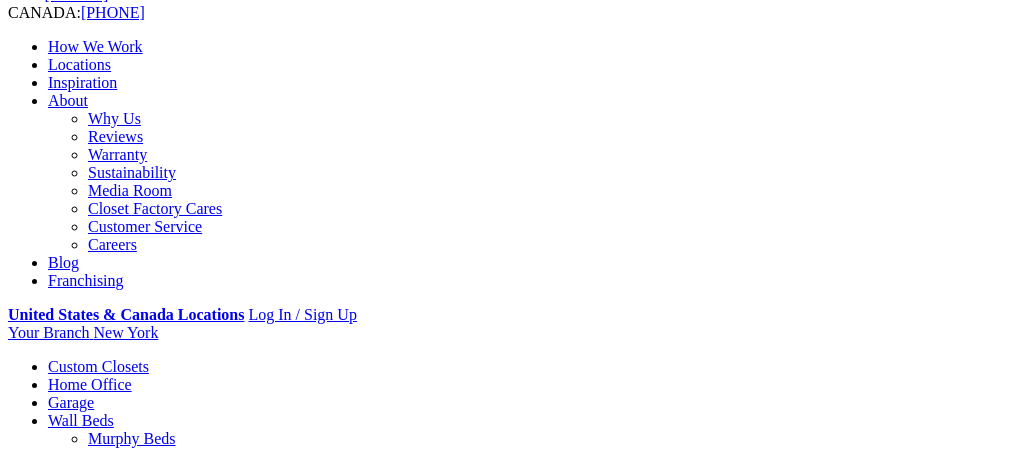 click on "Careers" at bounding box center (112, 244) 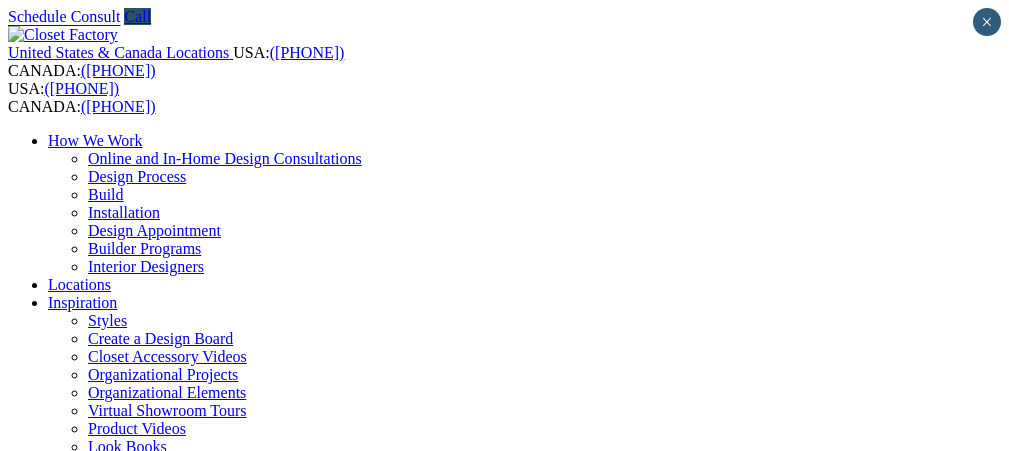 scroll, scrollTop: 0, scrollLeft: 0, axis: both 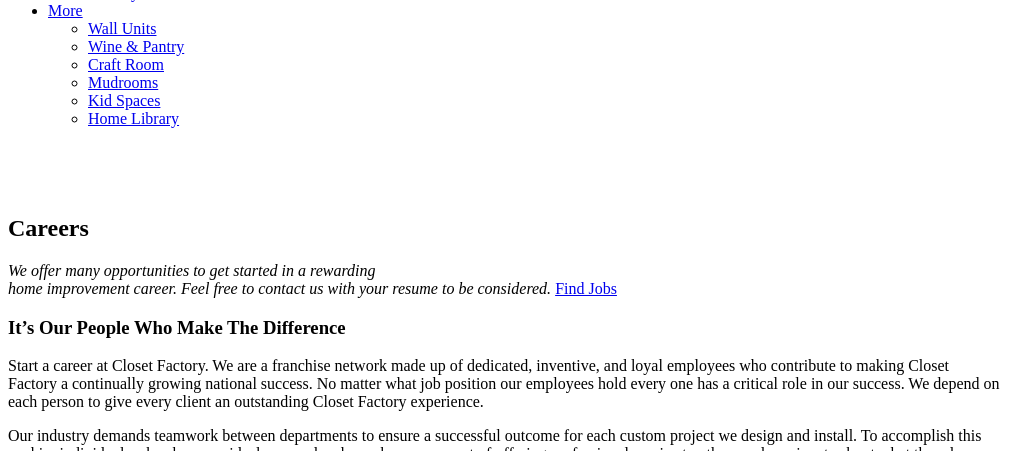 click on "More" at bounding box center (25, 739) 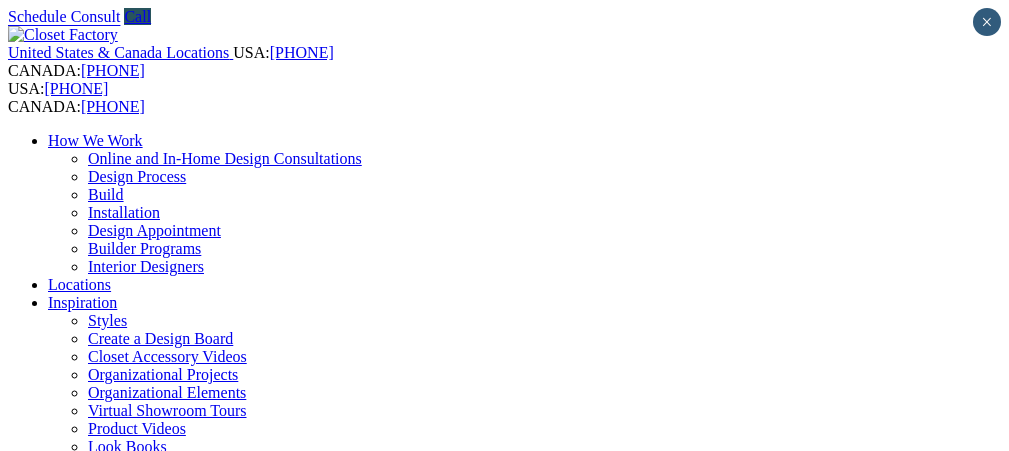 scroll, scrollTop: 0, scrollLeft: 0, axis: both 